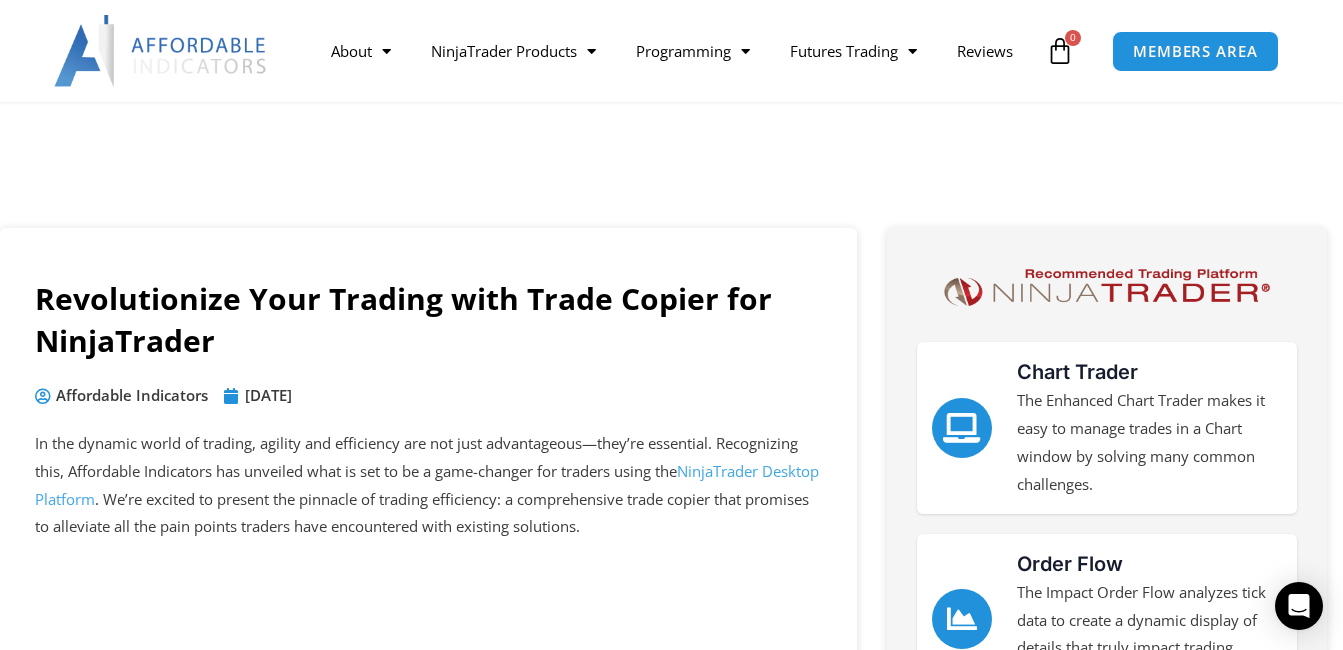 scroll, scrollTop: 400, scrollLeft: 0, axis: vertical 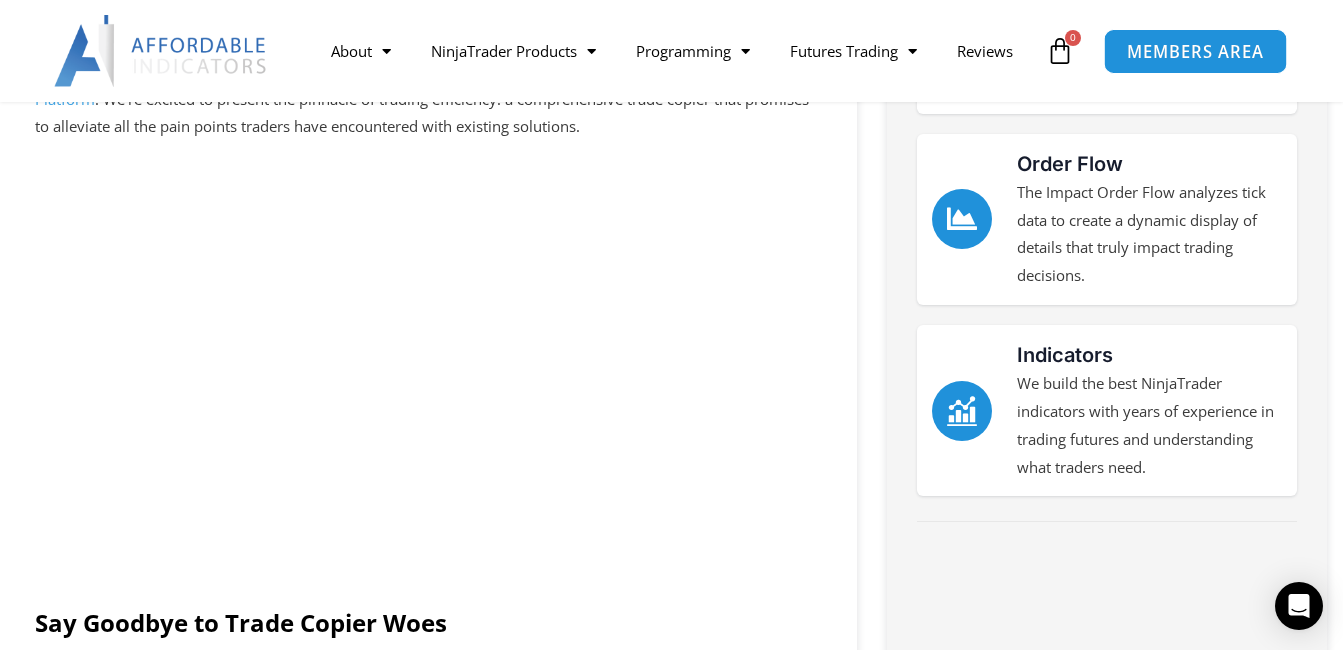 click on "MEMBERS AREA" at bounding box center [1195, 51] 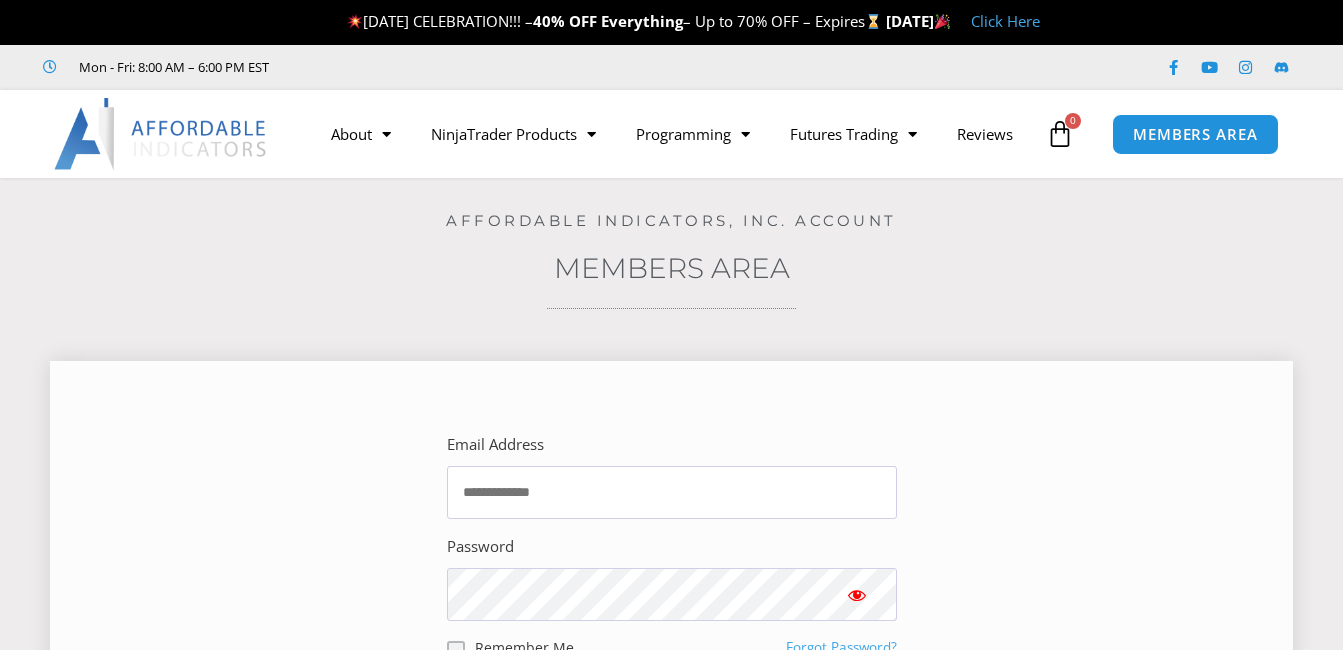 scroll, scrollTop: 0, scrollLeft: 0, axis: both 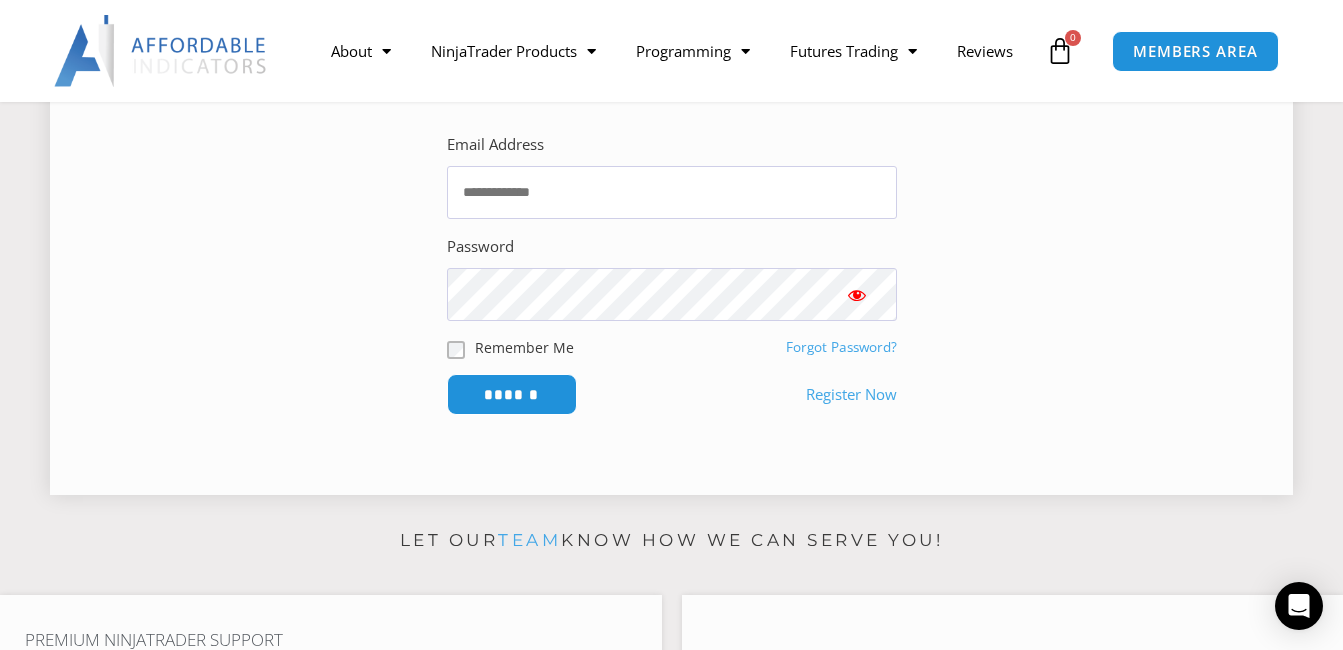 click on "Register Now" at bounding box center (851, 395) 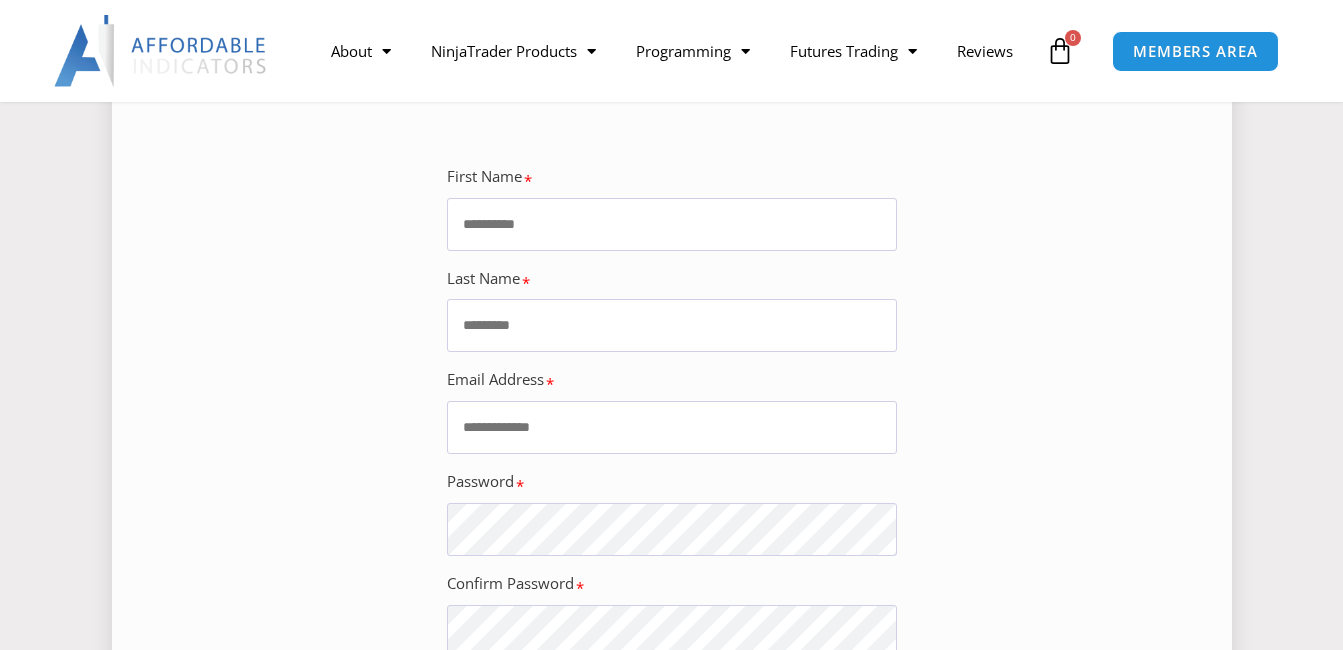 scroll, scrollTop: 500, scrollLeft: 0, axis: vertical 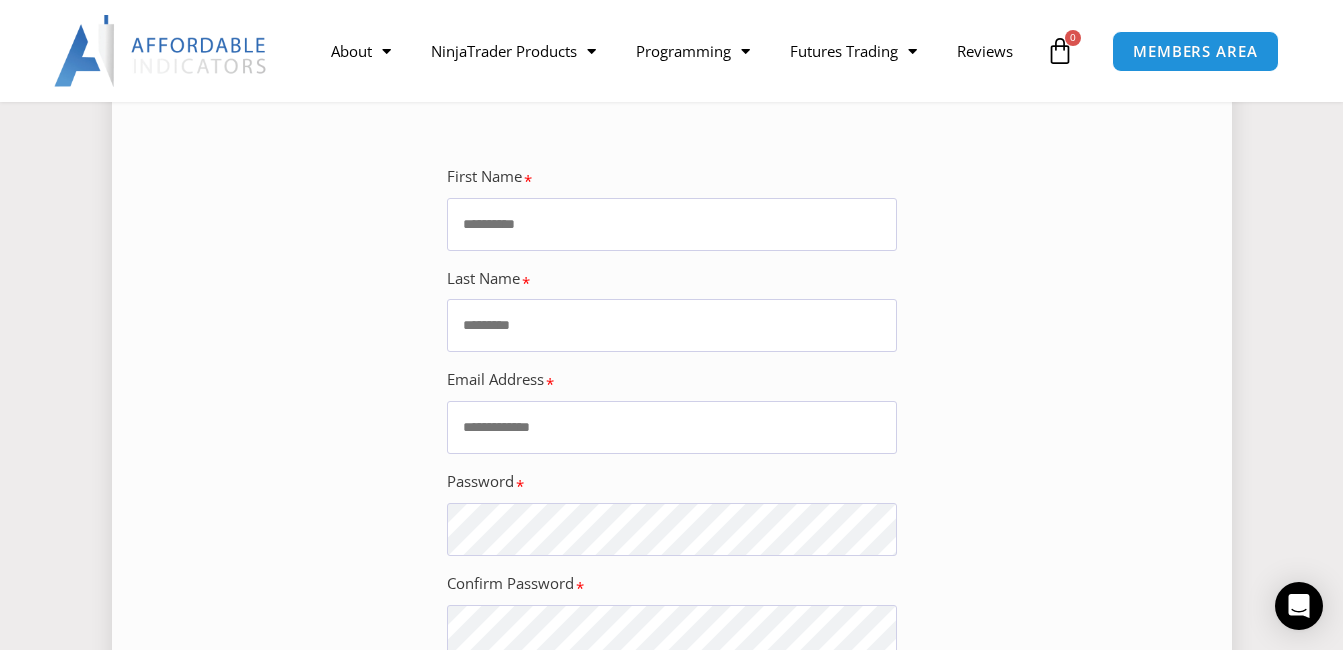 click on "First Name" at bounding box center [672, 224] 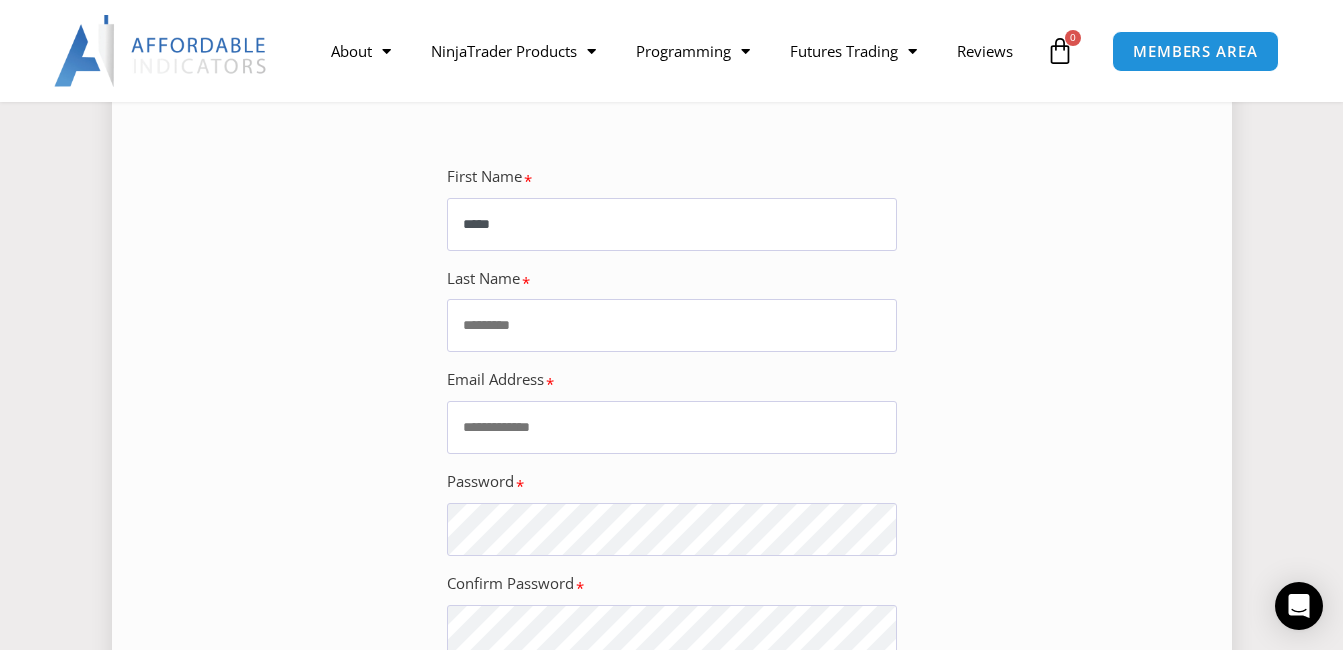 type on "**********" 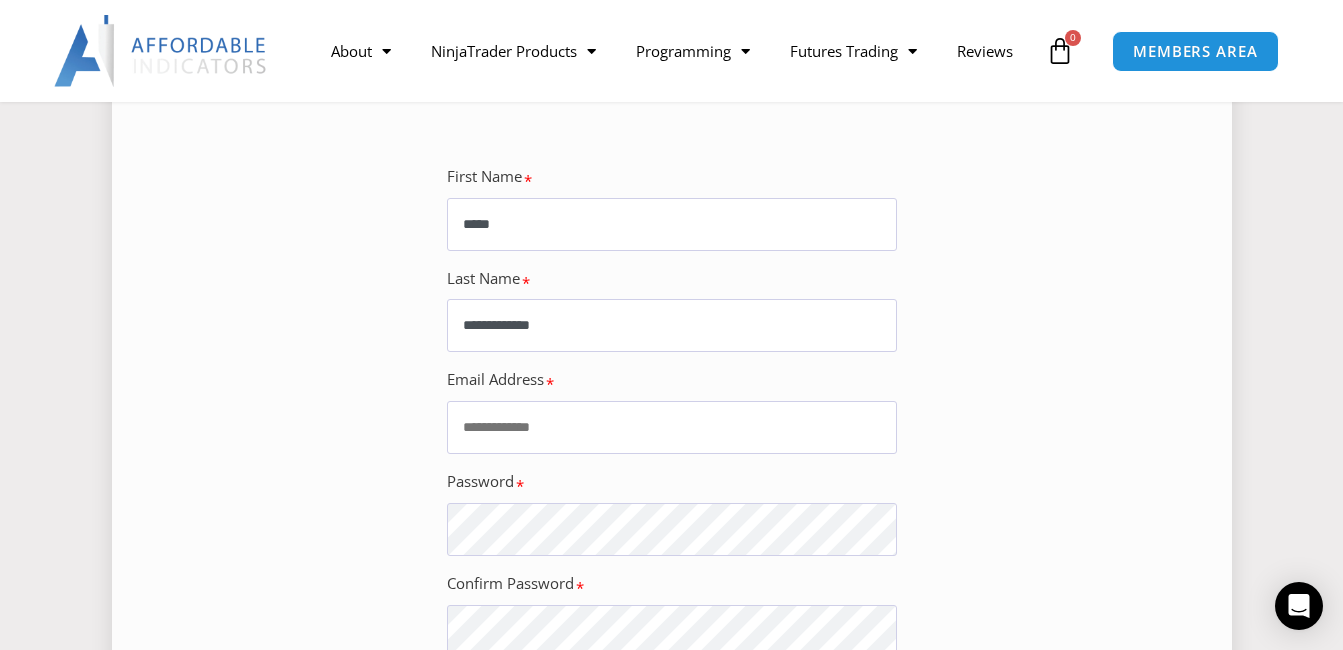 type on "**********" 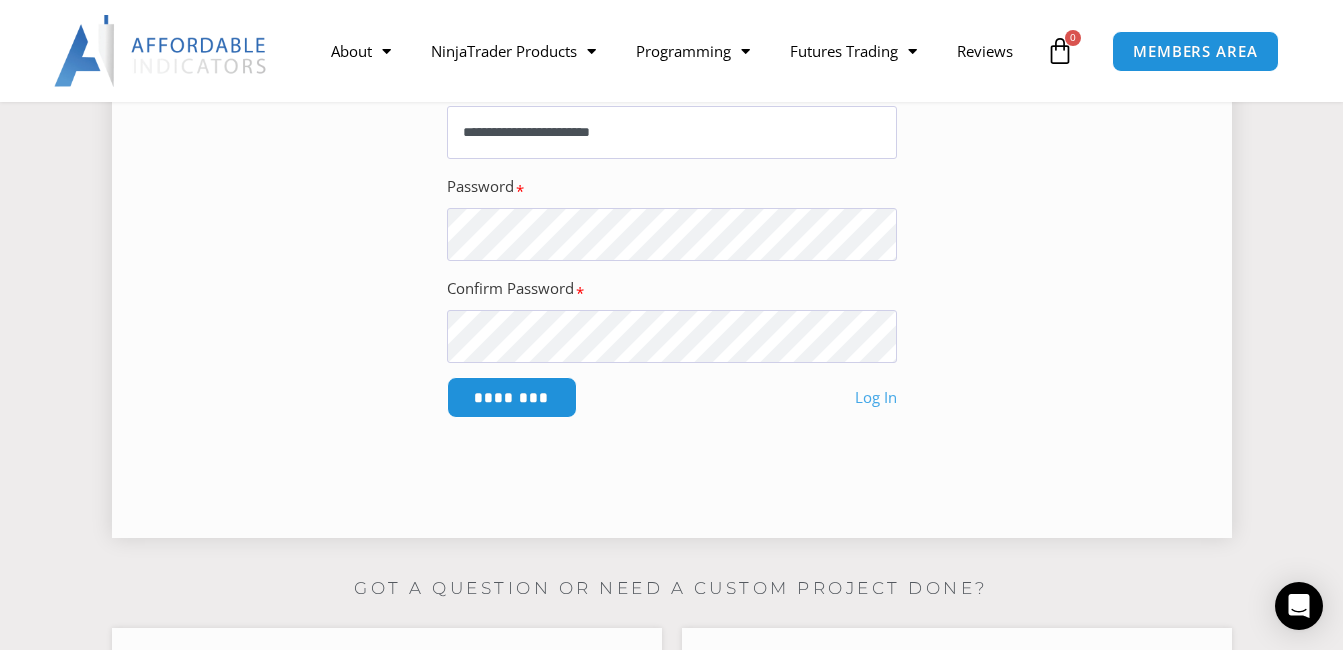 scroll, scrollTop: 800, scrollLeft: 0, axis: vertical 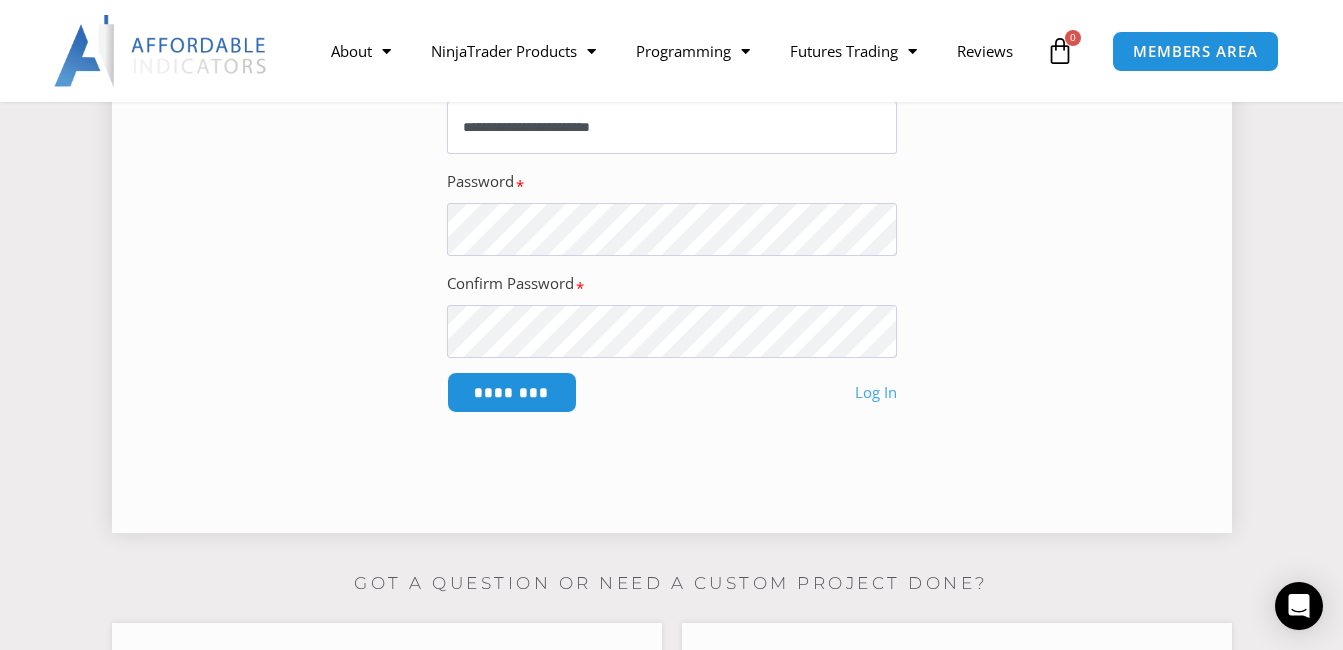 click on "**********" at bounding box center [672, 138] 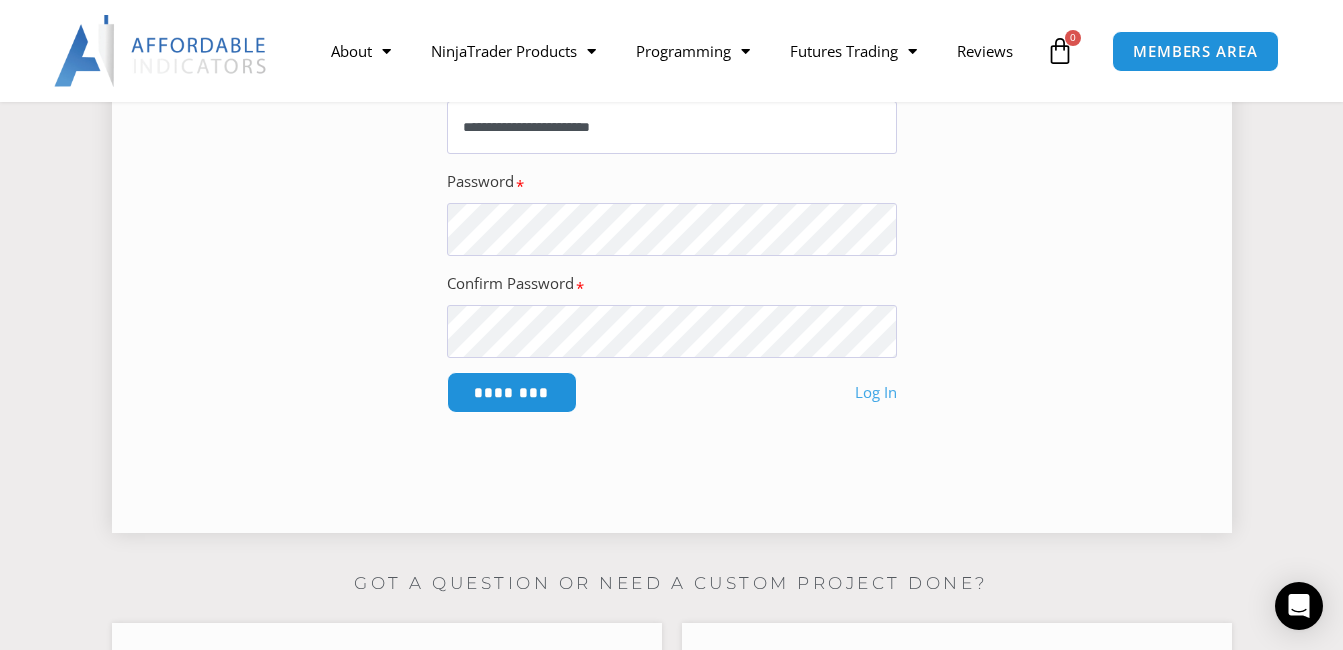 click on "Log In" at bounding box center [876, 393] 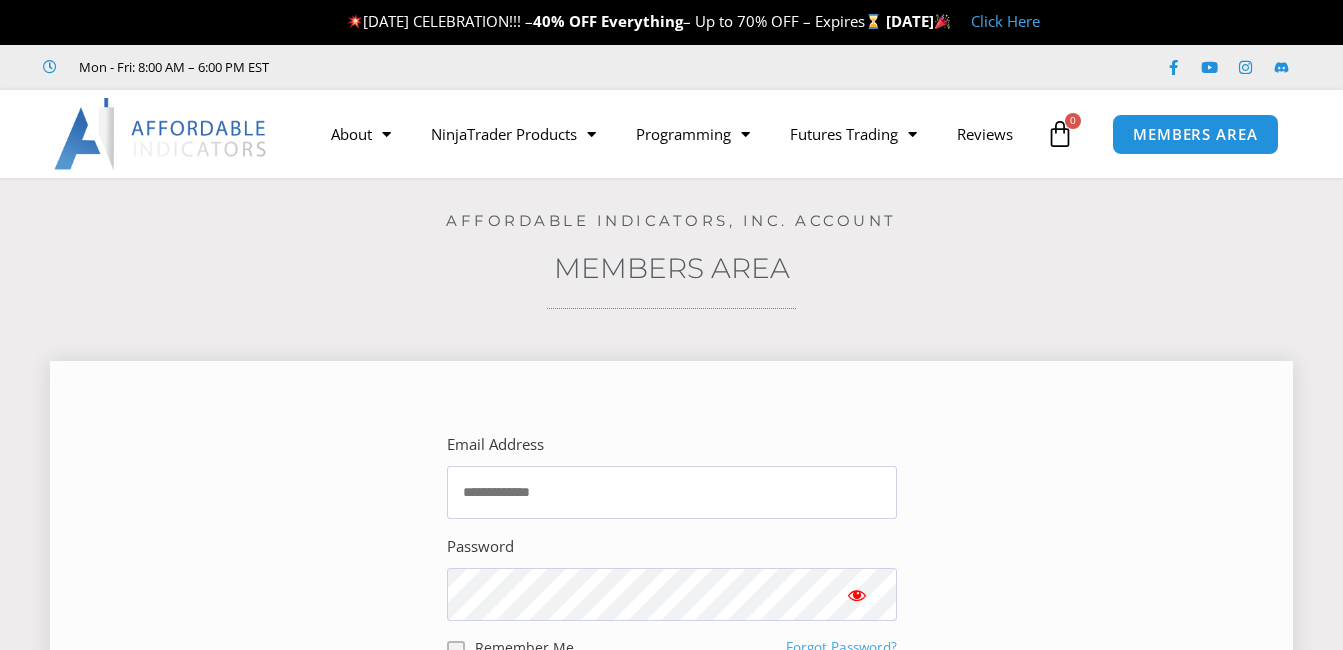 scroll, scrollTop: 0, scrollLeft: 0, axis: both 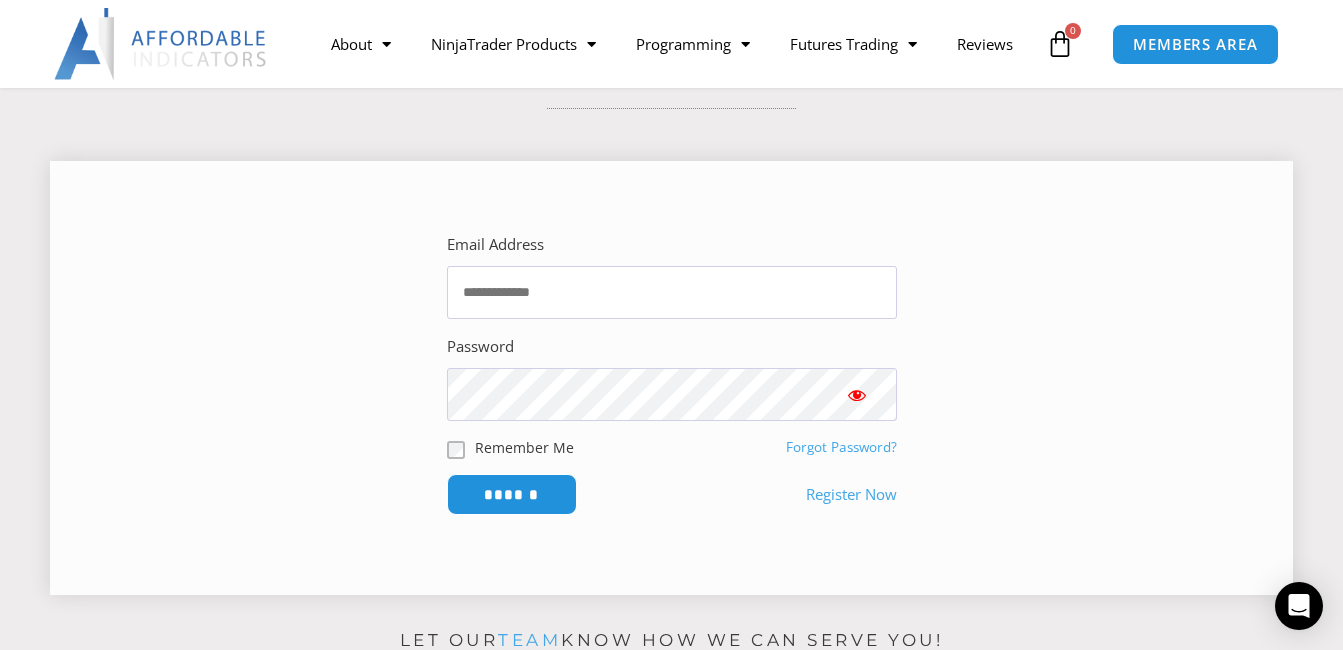 click on "Register Now" at bounding box center [851, 495] 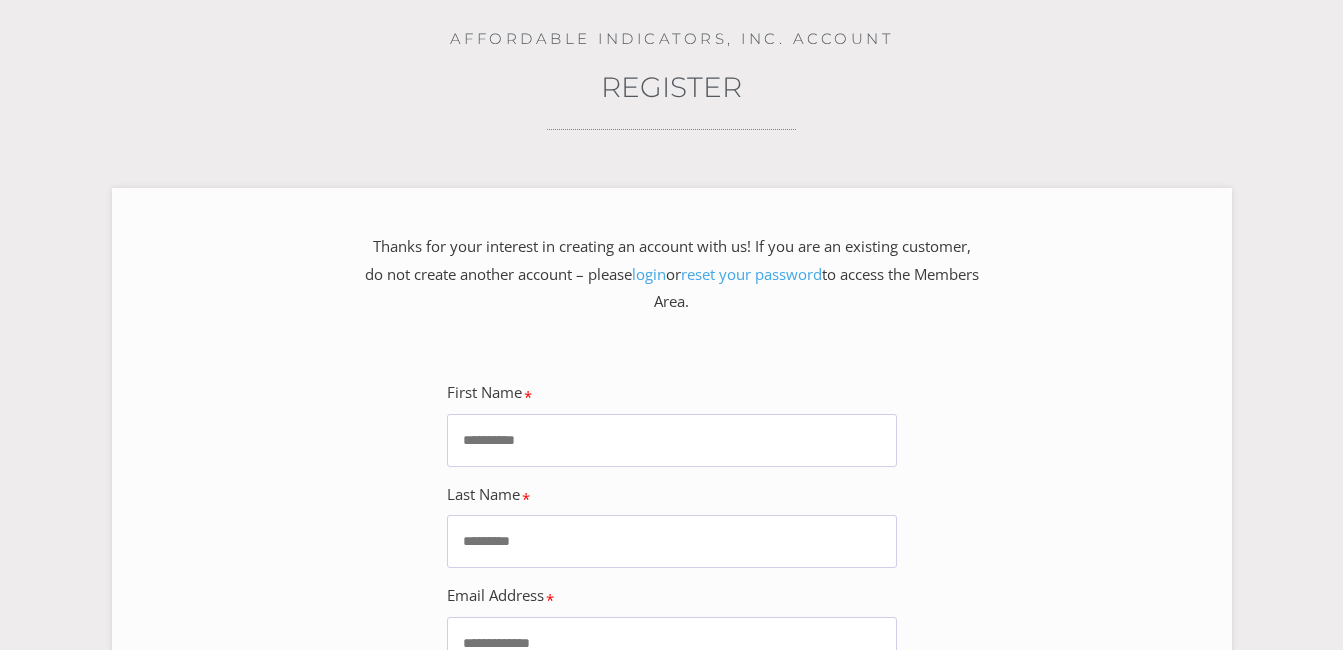 scroll, scrollTop: 600, scrollLeft: 0, axis: vertical 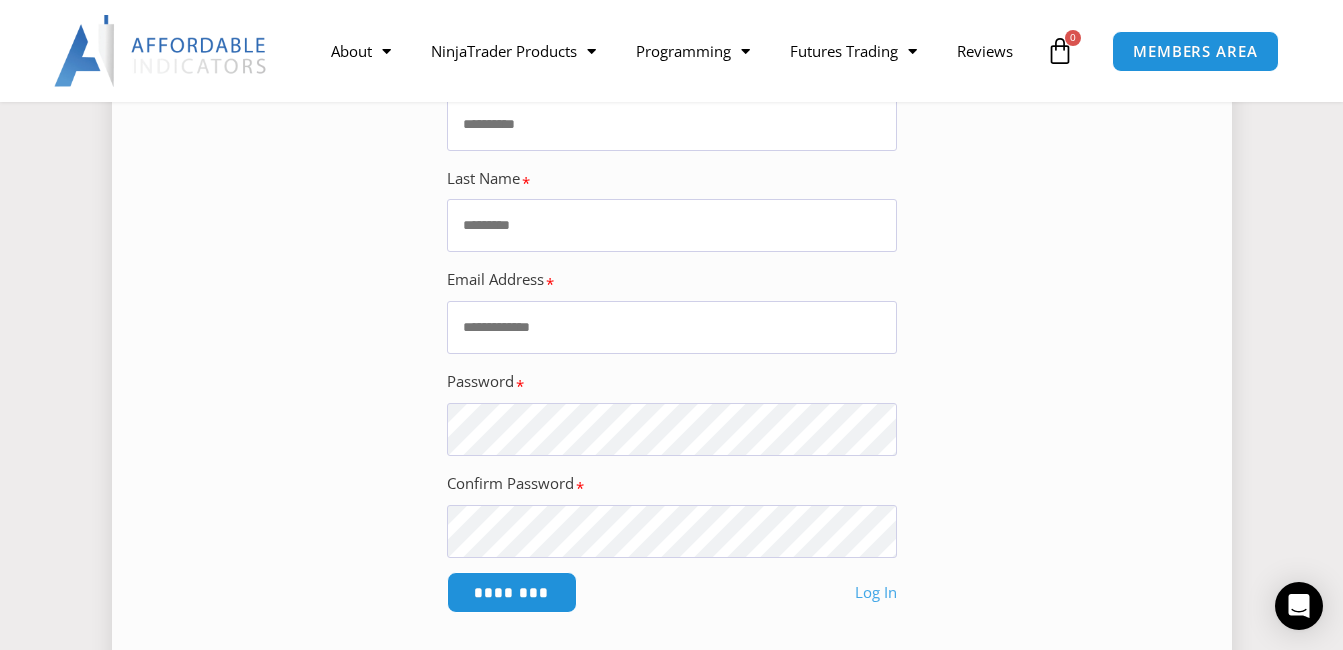 click on "First Name" at bounding box center (672, 124) 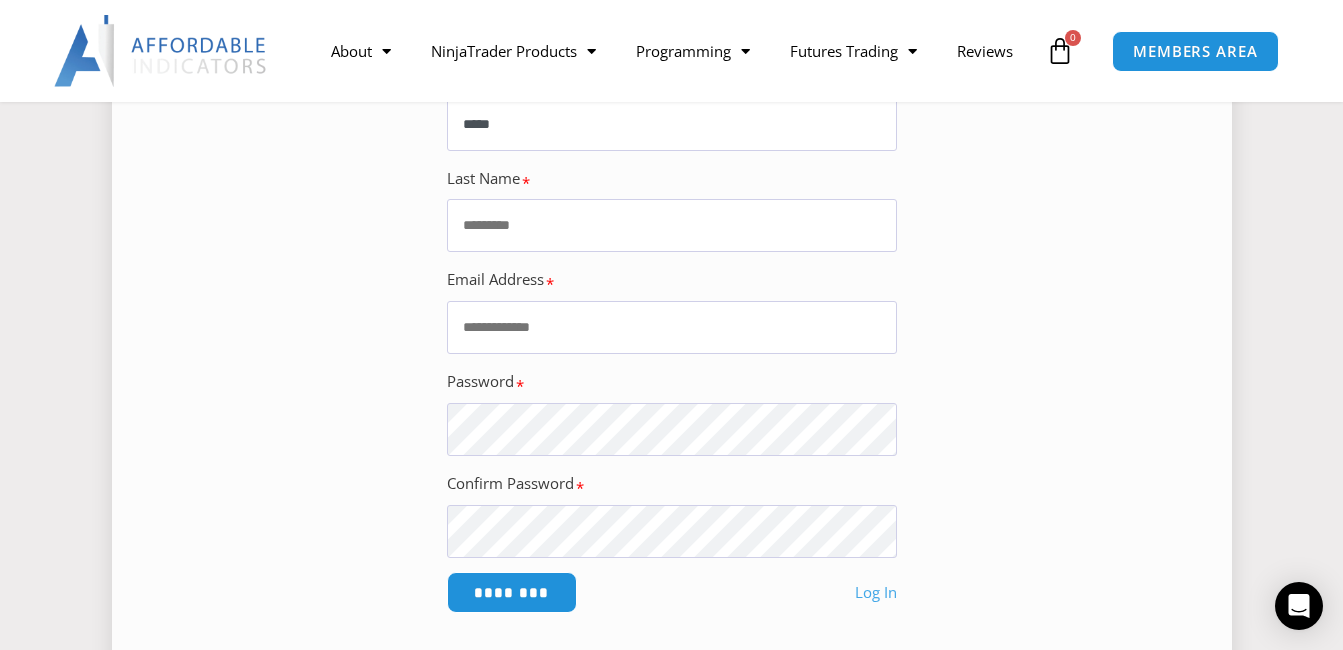 type on "**********" 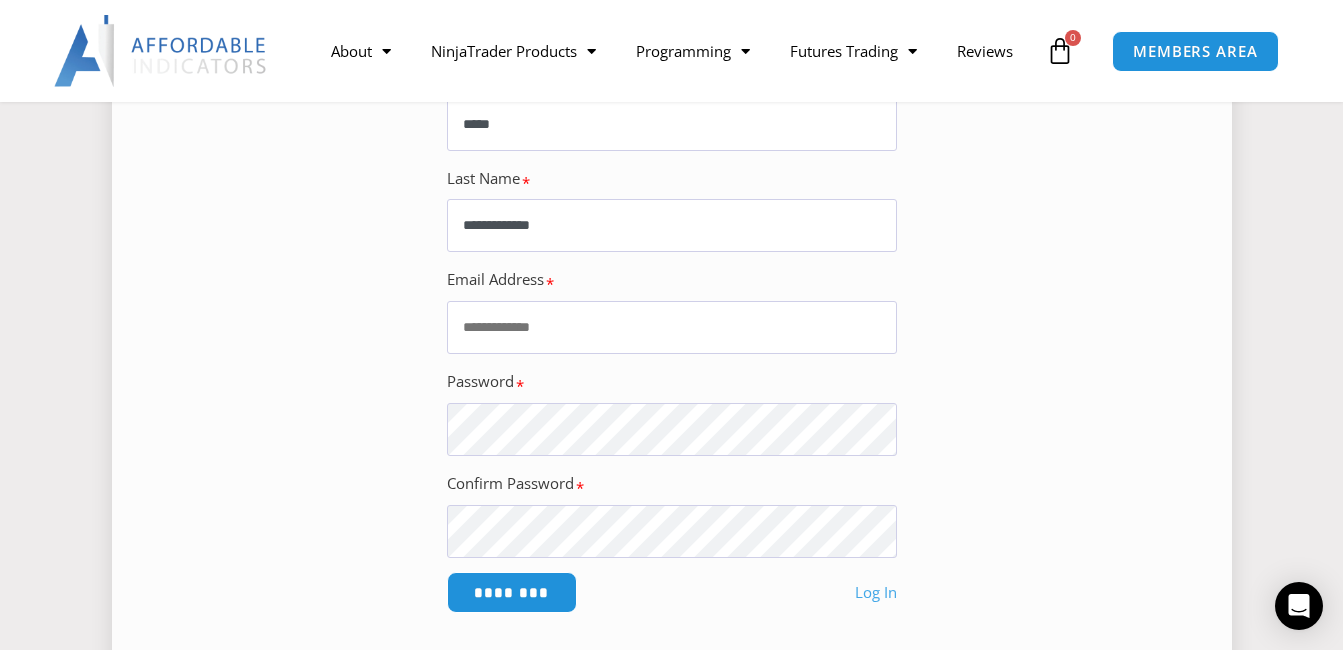 type on "**********" 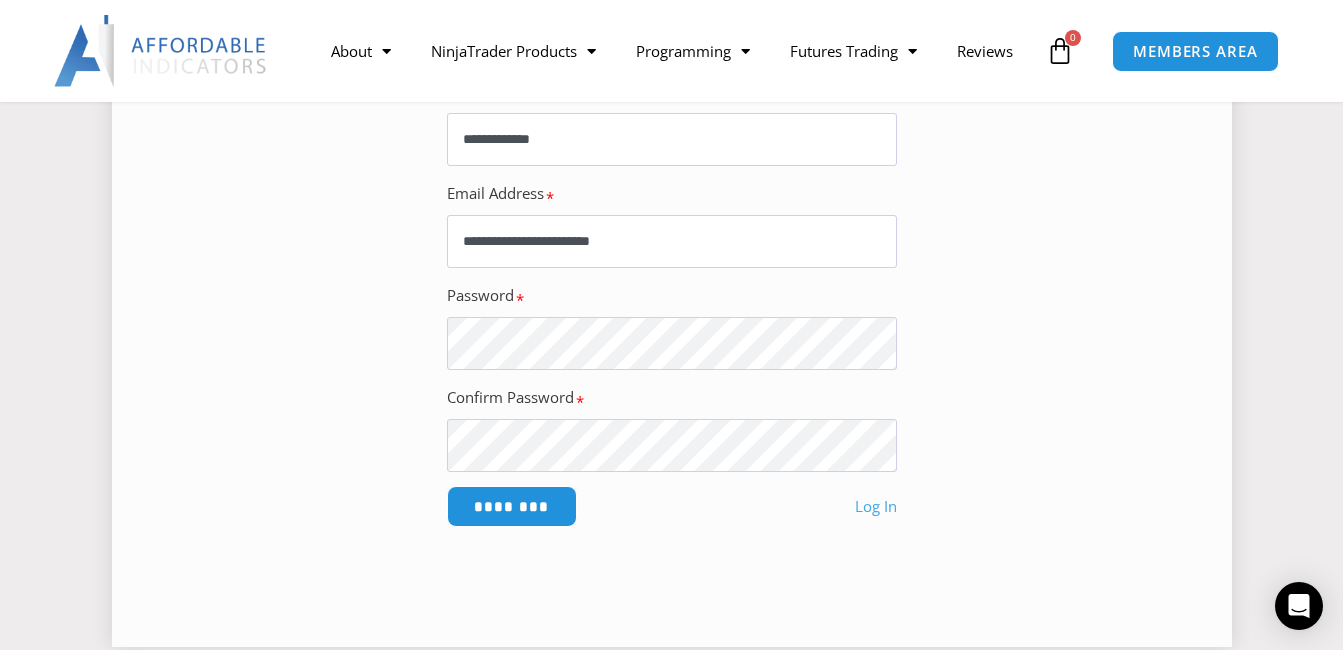 scroll, scrollTop: 800, scrollLeft: 0, axis: vertical 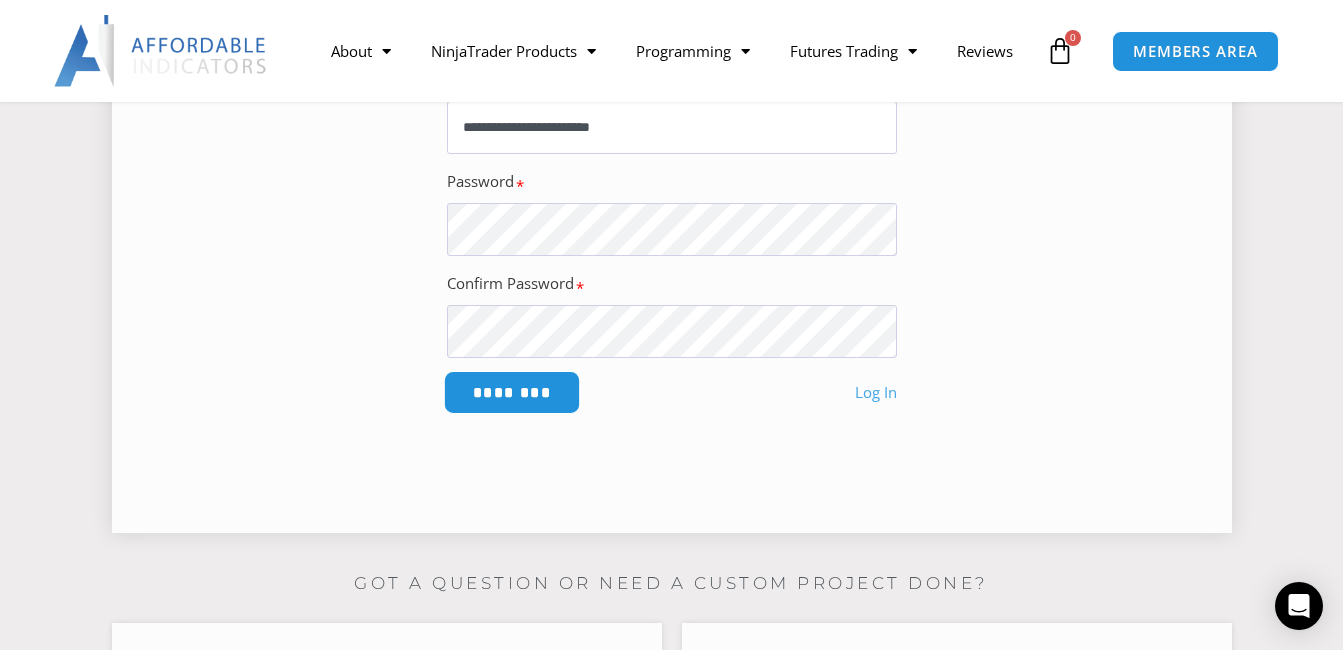 click on "********" at bounding box center (511, 392) 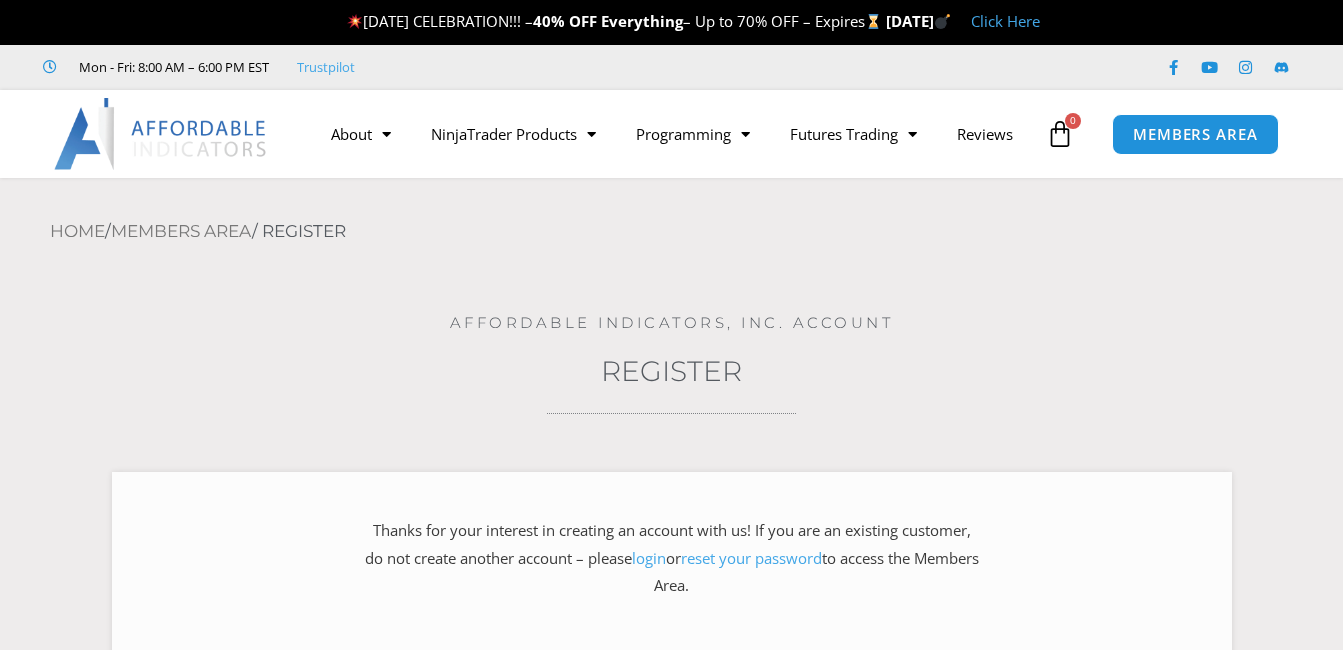 scroll, scrollTop: 0, scrollLeft: 0, axis: both 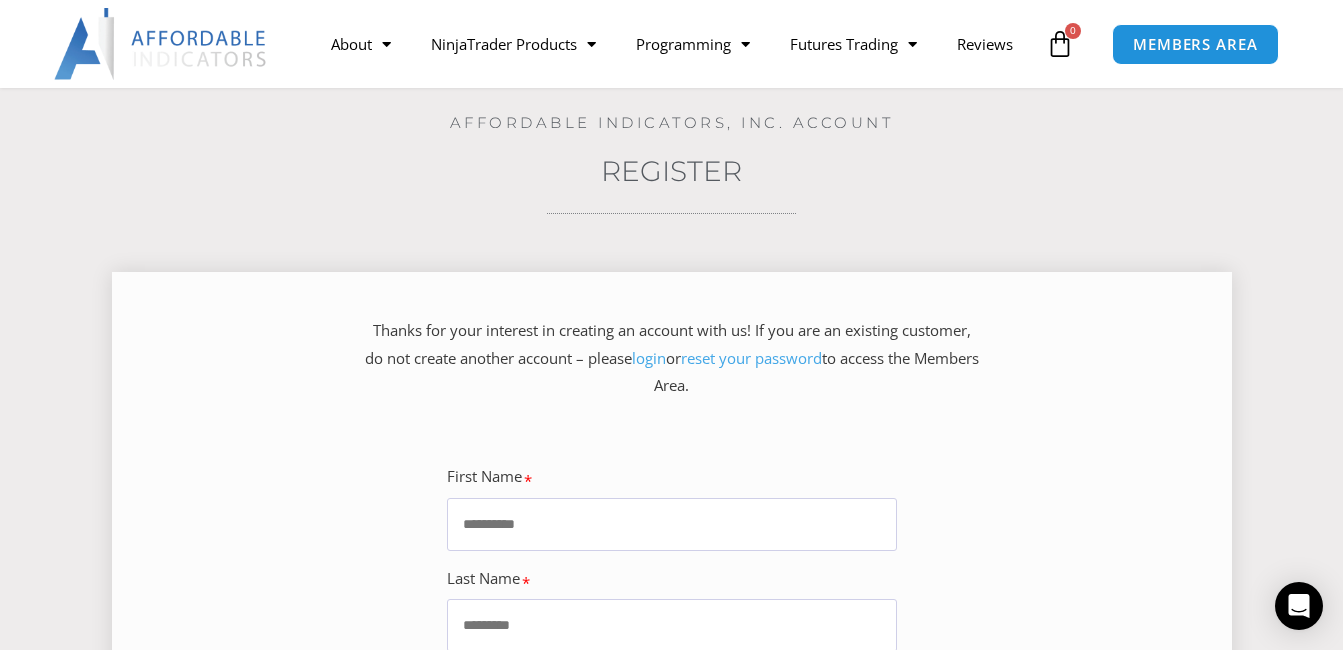 drag, startPoint x: 676, startPoint y: 357, endPoint x: 687, endPoint y: 368, distance: 15.556349 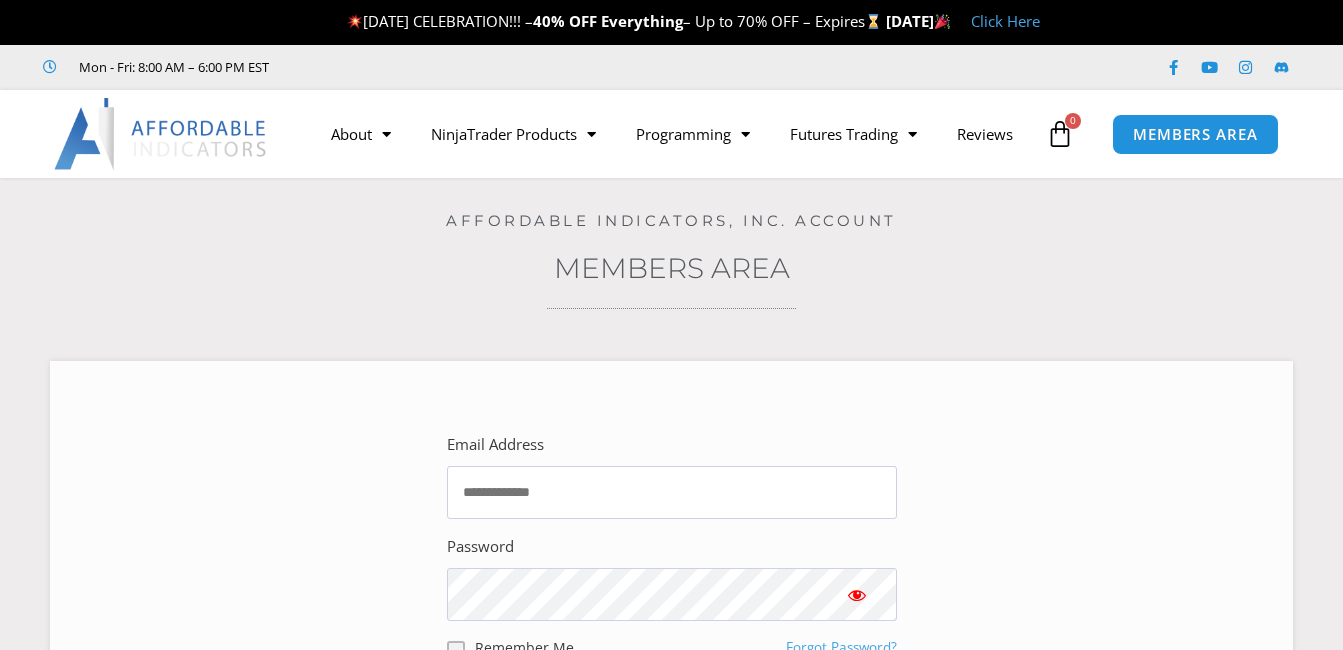 scroll, scrollTop: 0, scrollLeft: 0, axis: both 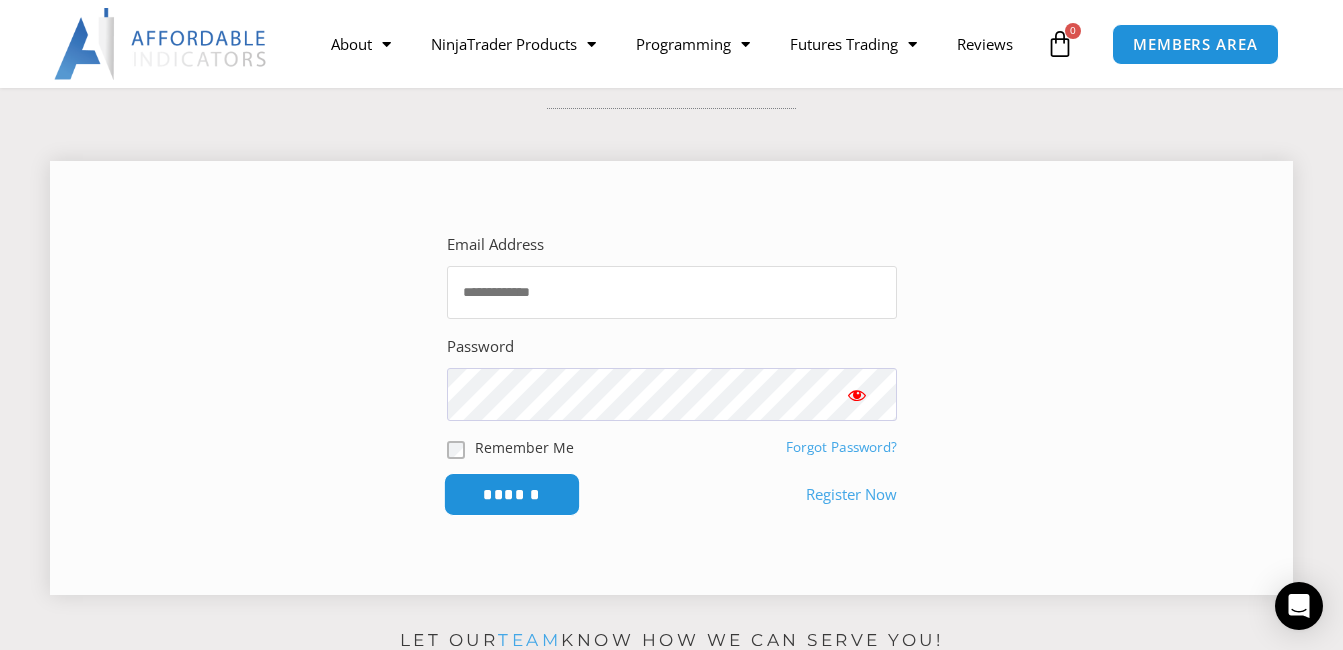 type on "**********" 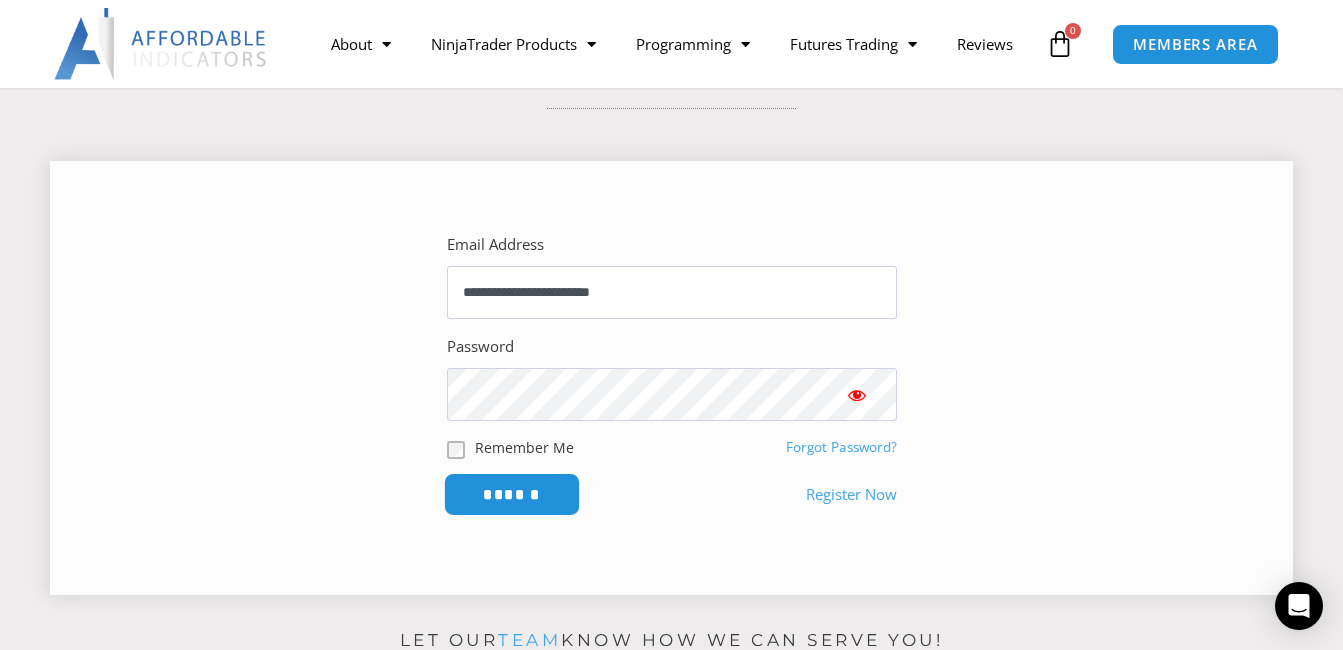 click on "******" at bounding box center (511, 494) 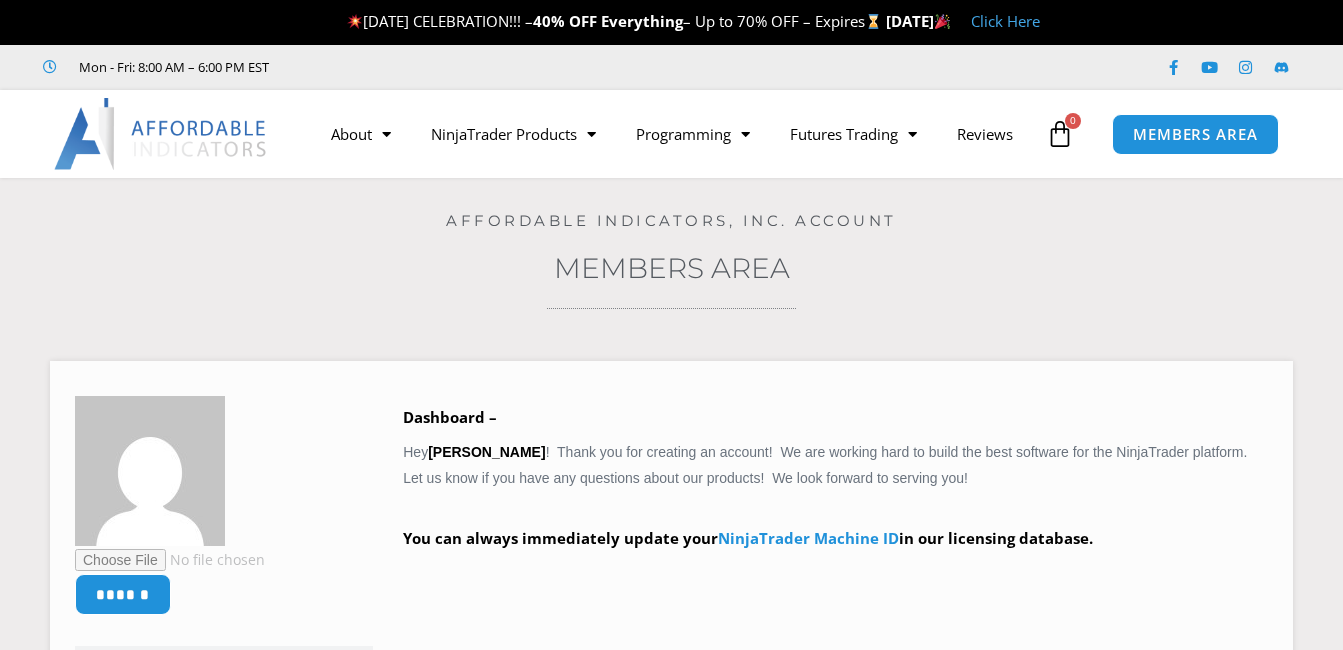 scroll, scrollTop: 0, scrollLeft: 0, axis: both 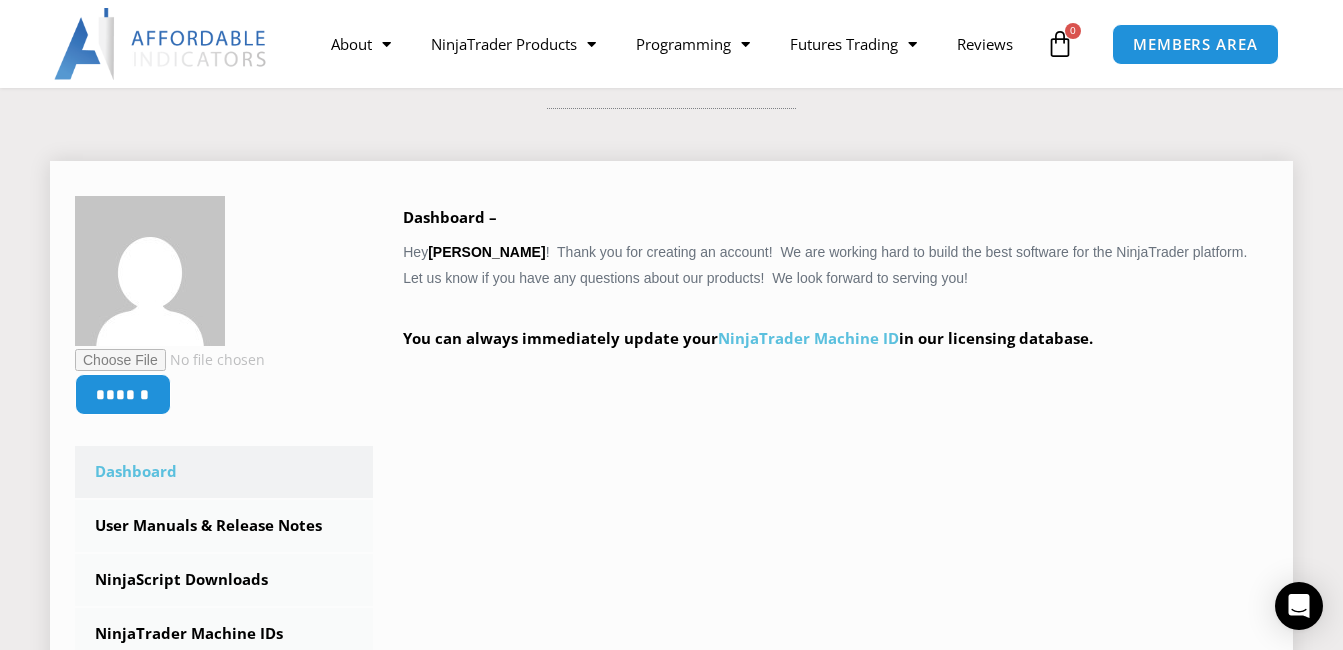 click on "NinjaTrader Machine ID" at bounding box center [808, 338] 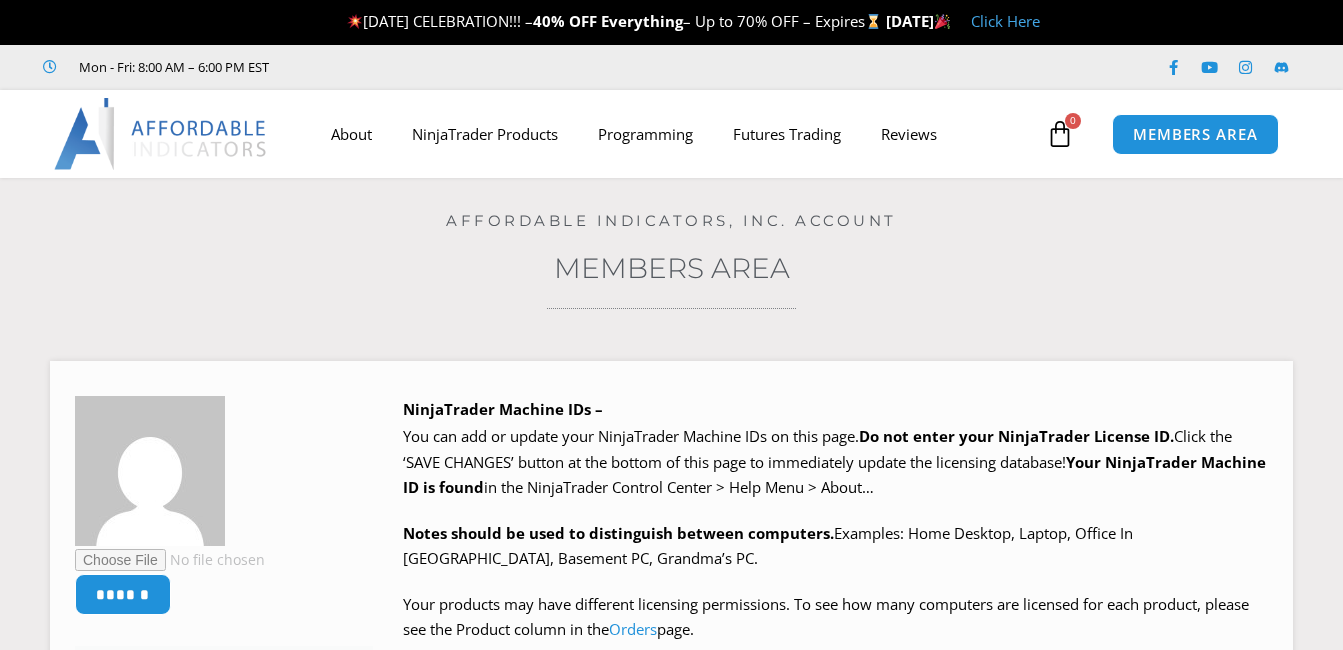 scroll, scrollTop: 0, scrollLeft: 0, axis: both 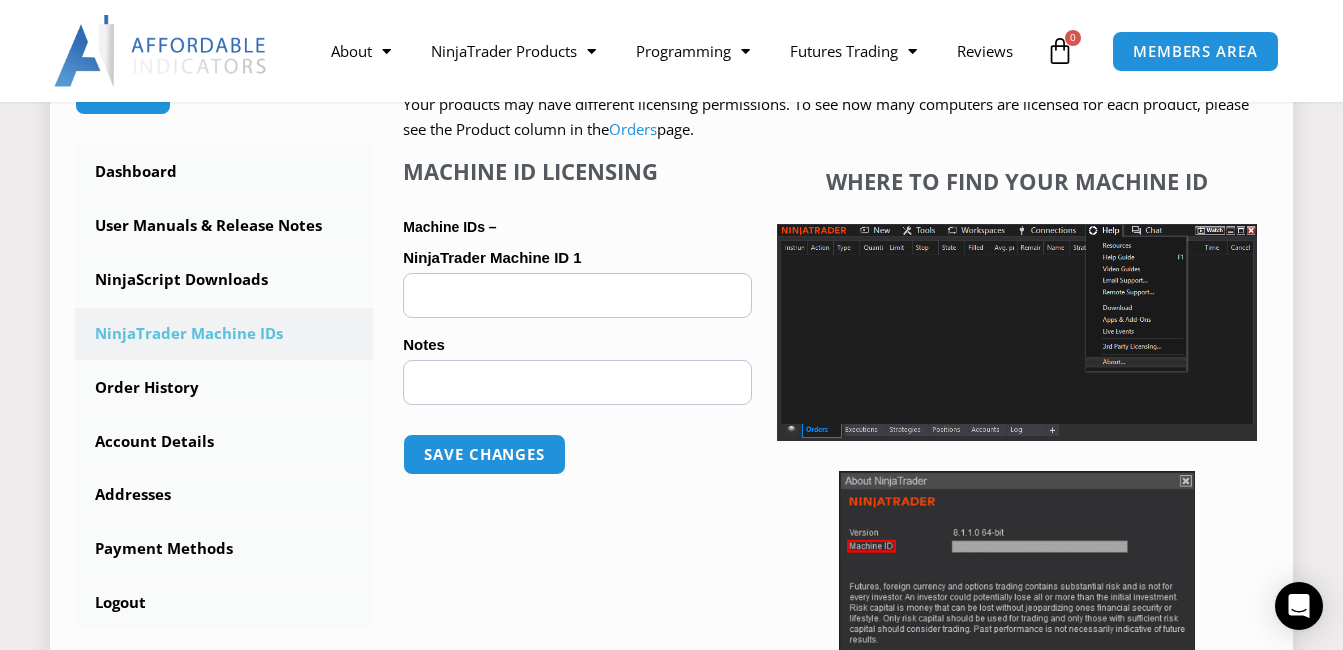 click on "NinjaTrader Machine ID 1  (optional)" at bounding box center [577, 295] 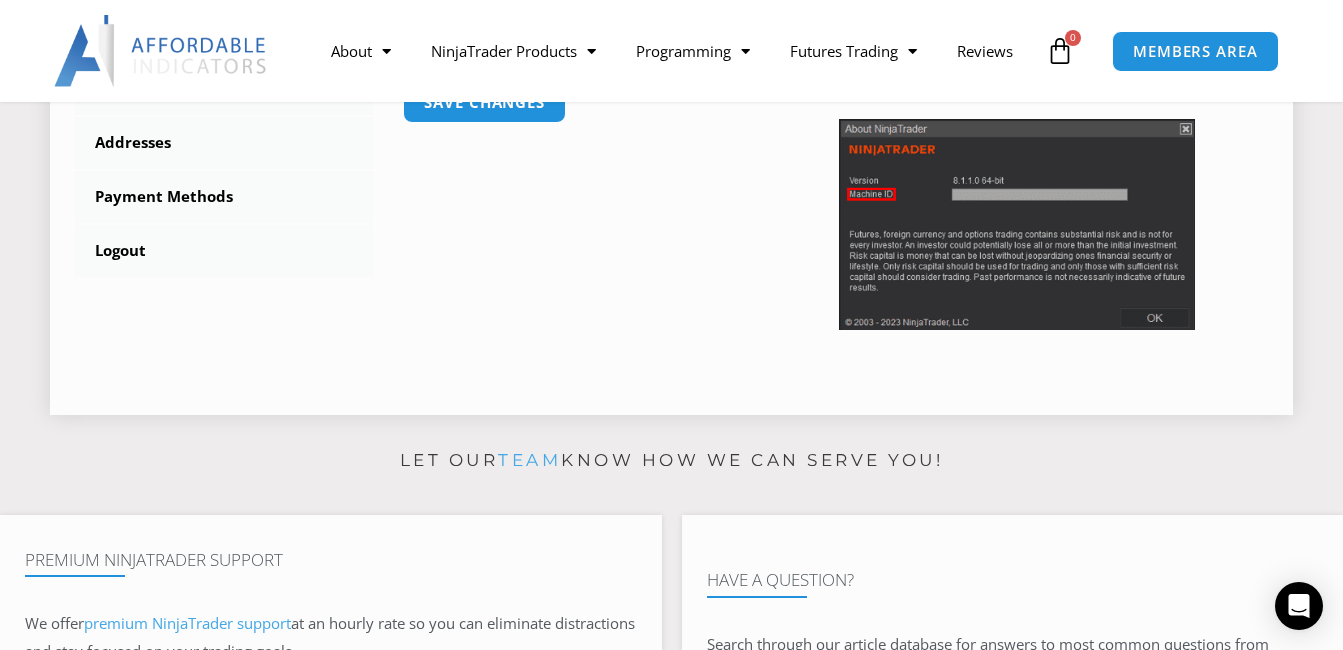 scroll, scrollTop: 700, scrollLeft: 0, axis: vertical 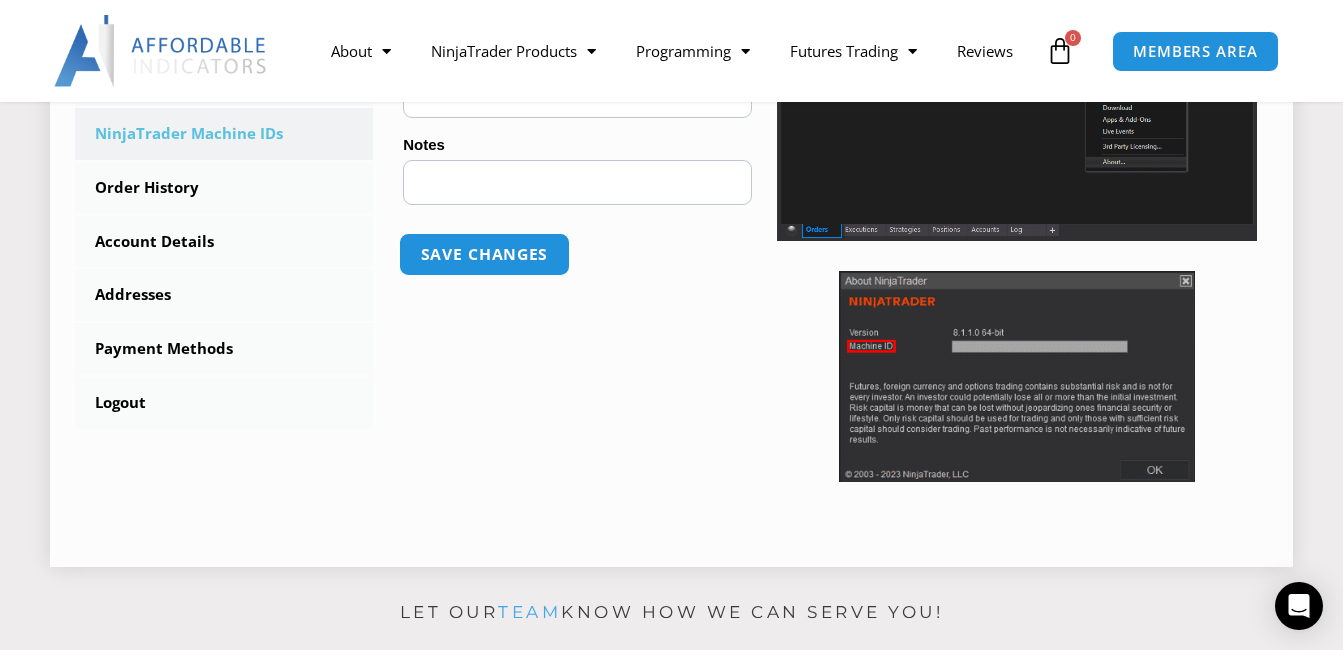 type on "**********" 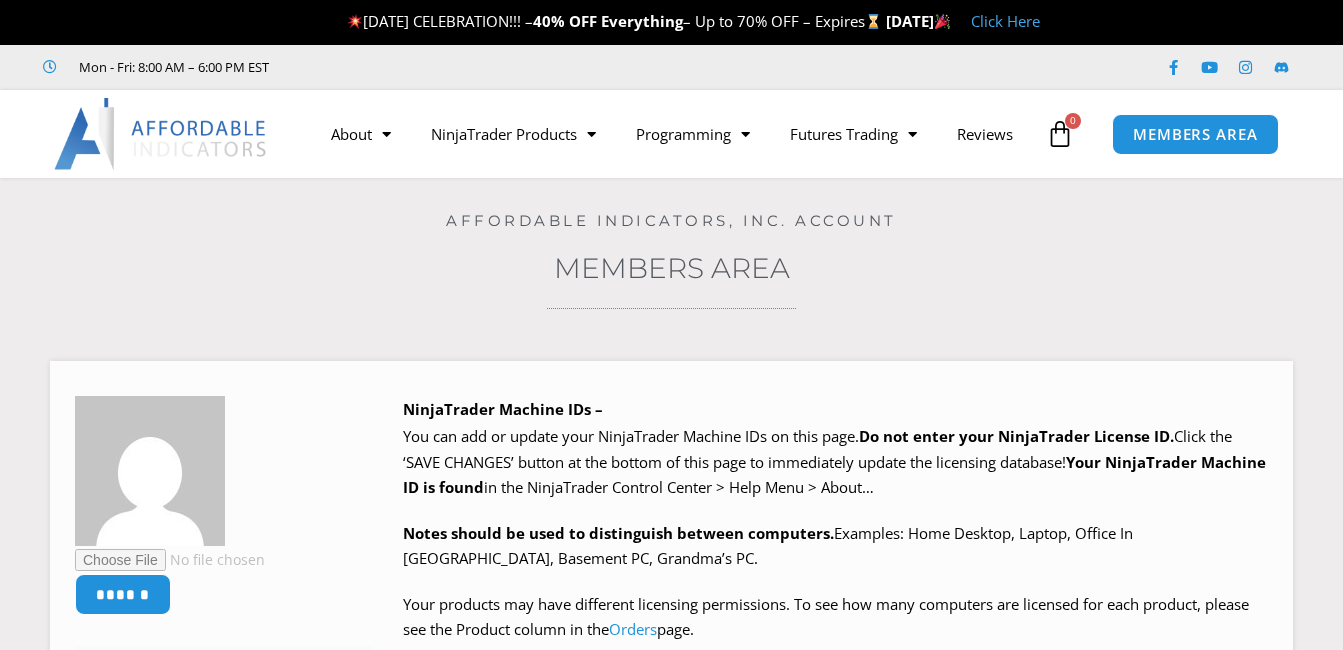 scroll, scrollTop: 0, scrollLeft: 0, axis: both 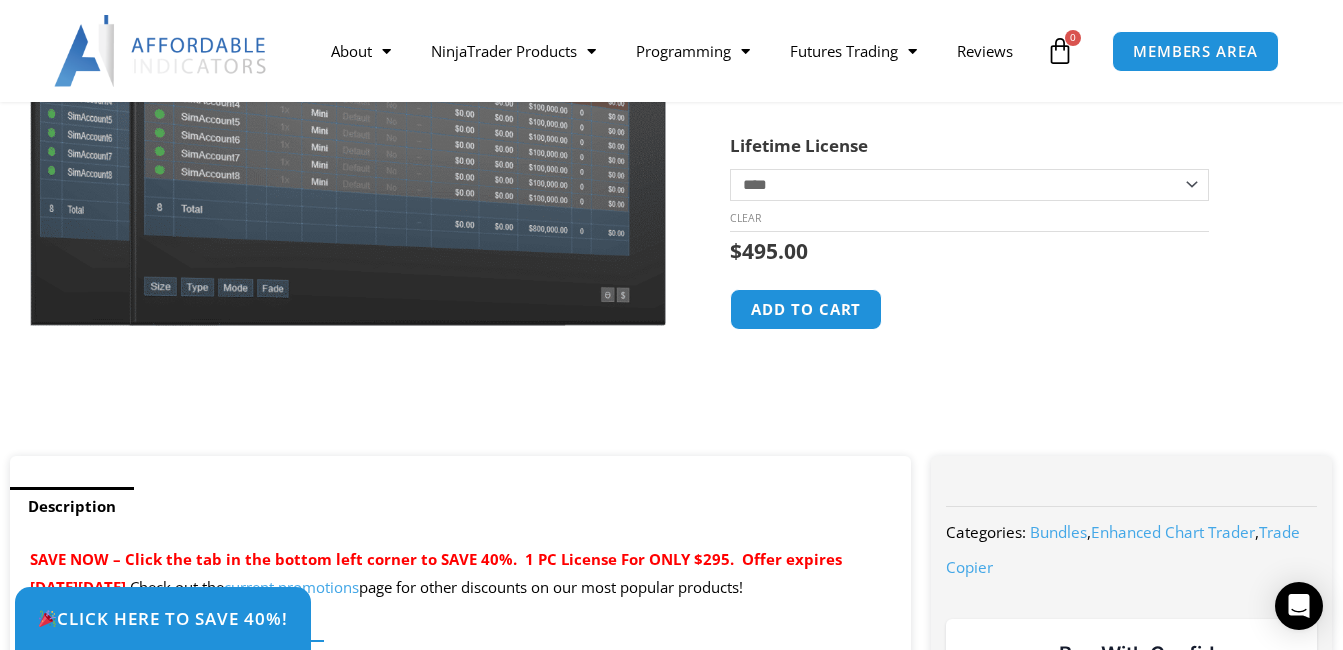 click on "**********" 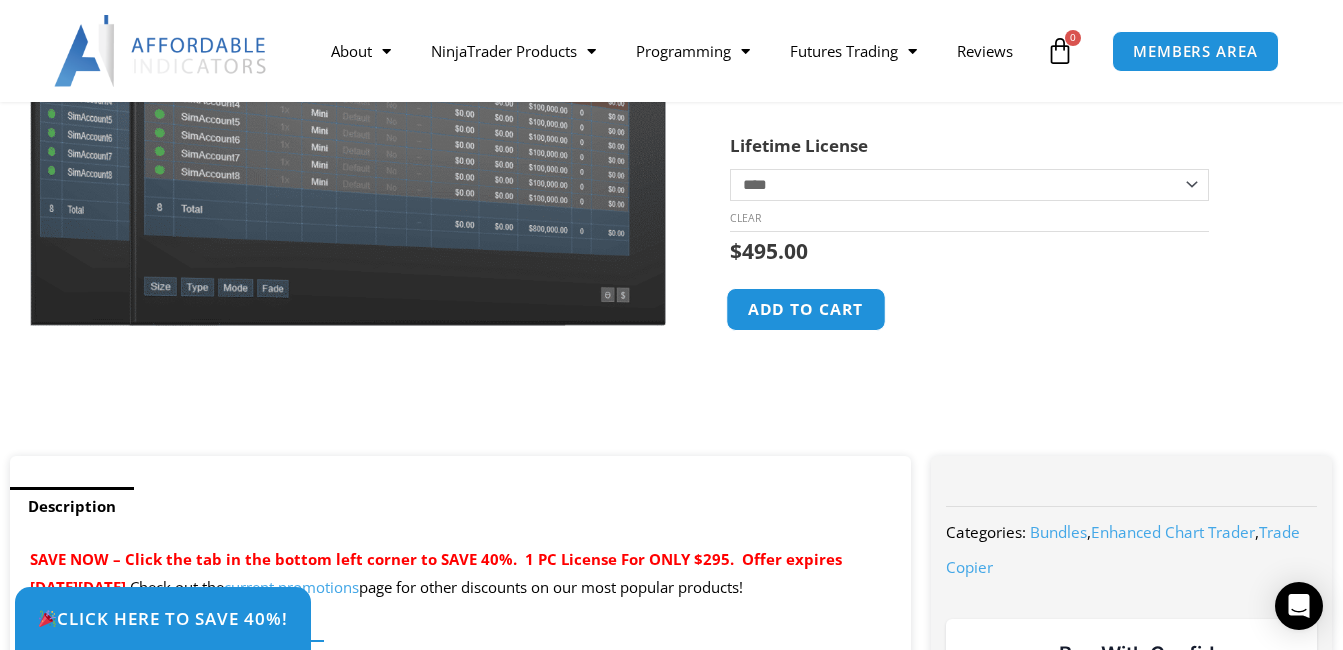 click on "**********" 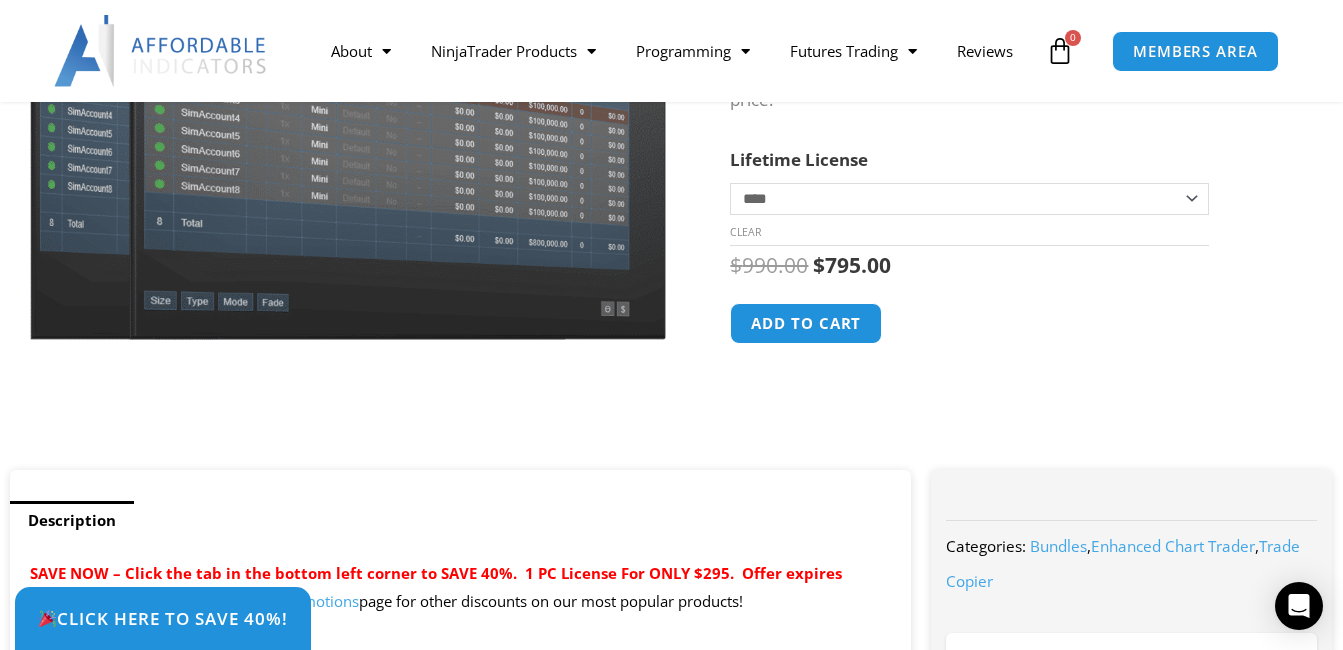 click on "**********" 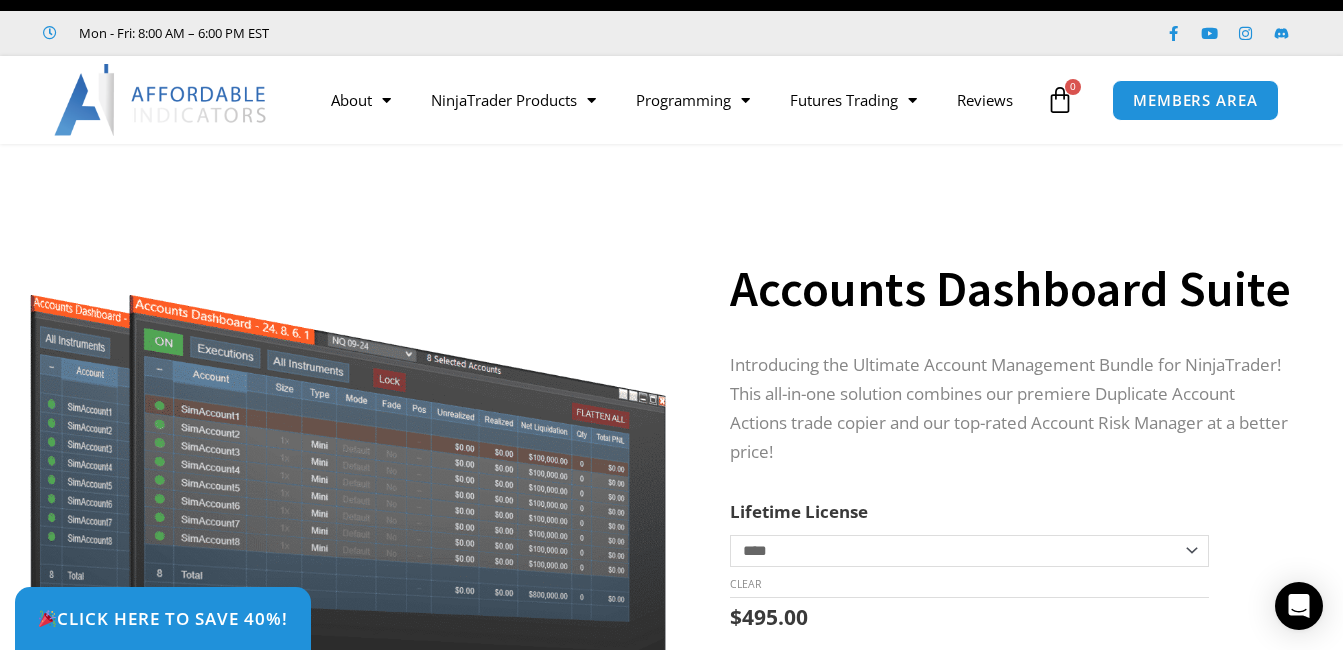 scroll, scrollTop: 0, scrollLeft: 0, axis: both 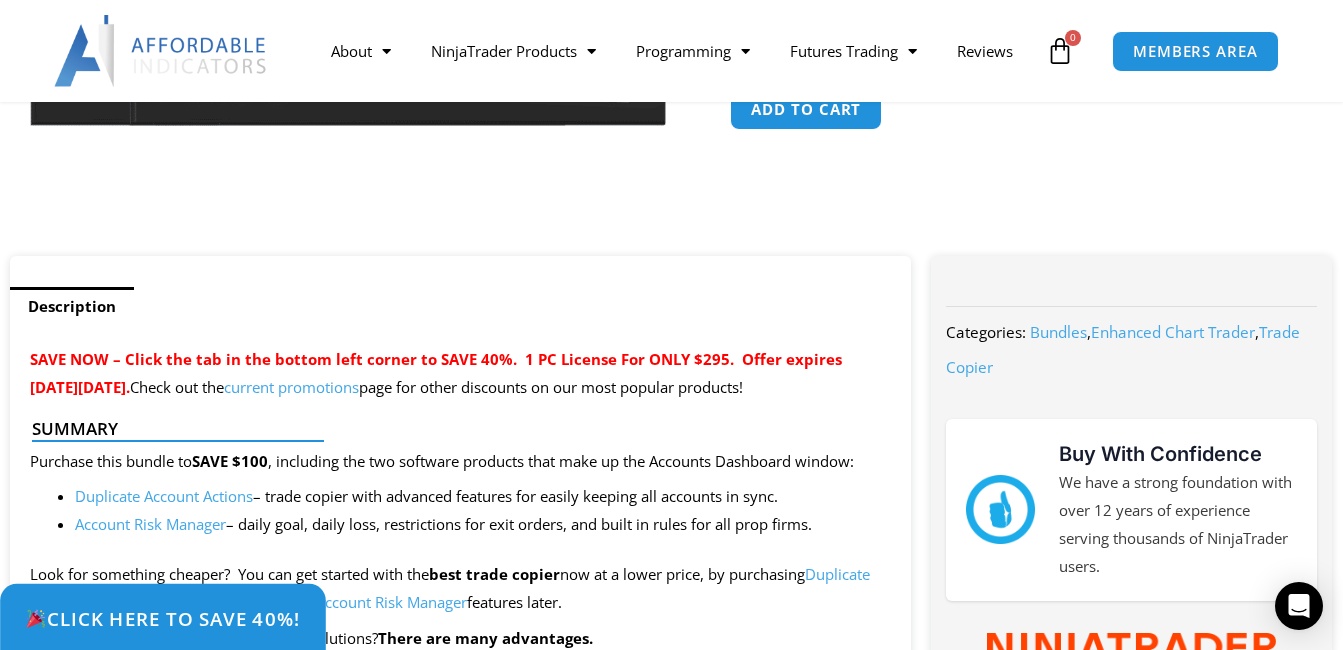 click on "Click Here to save 40%!" at bounding box center [162, 618] 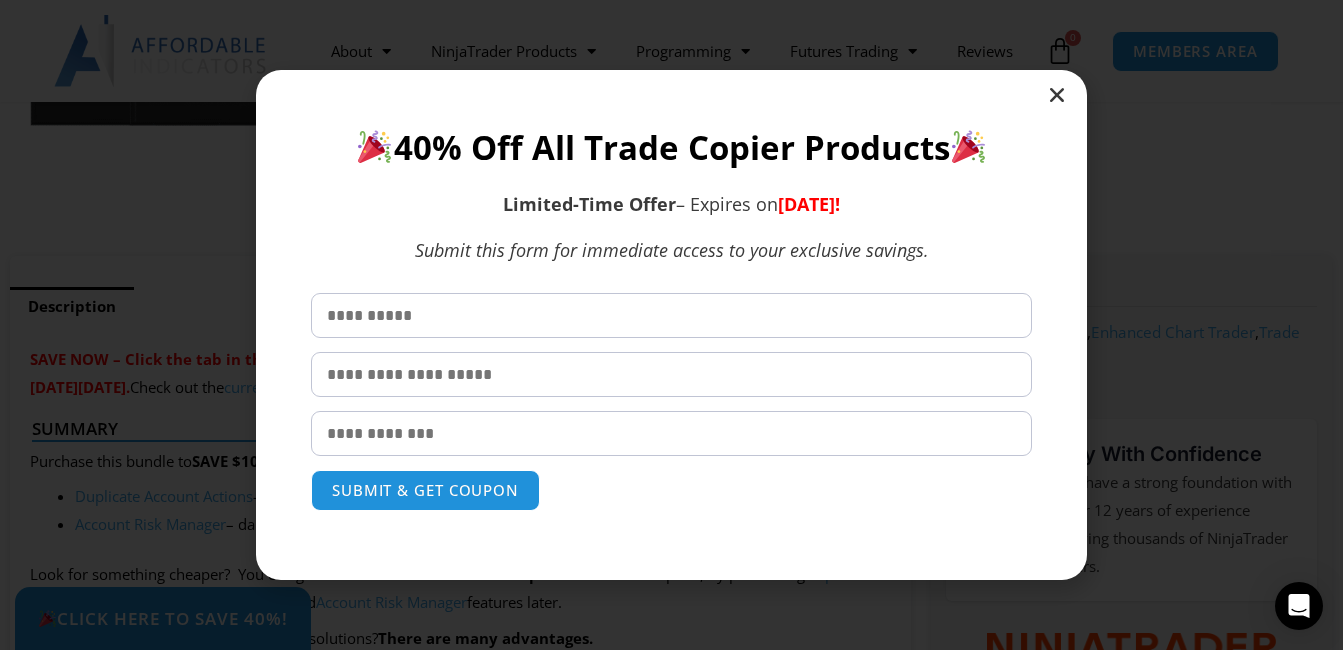 click at bounding box center (1057, 95) 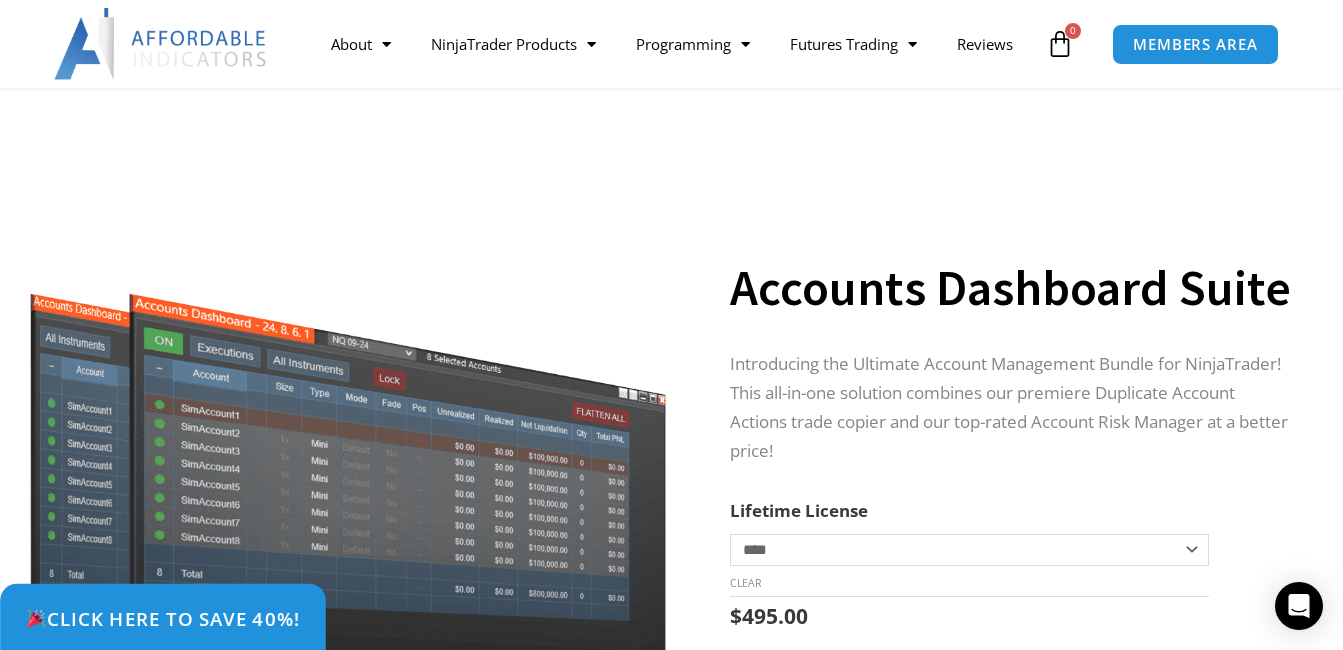 scroll, scrollTop: 0, scrollLeft: 0, axis: both 